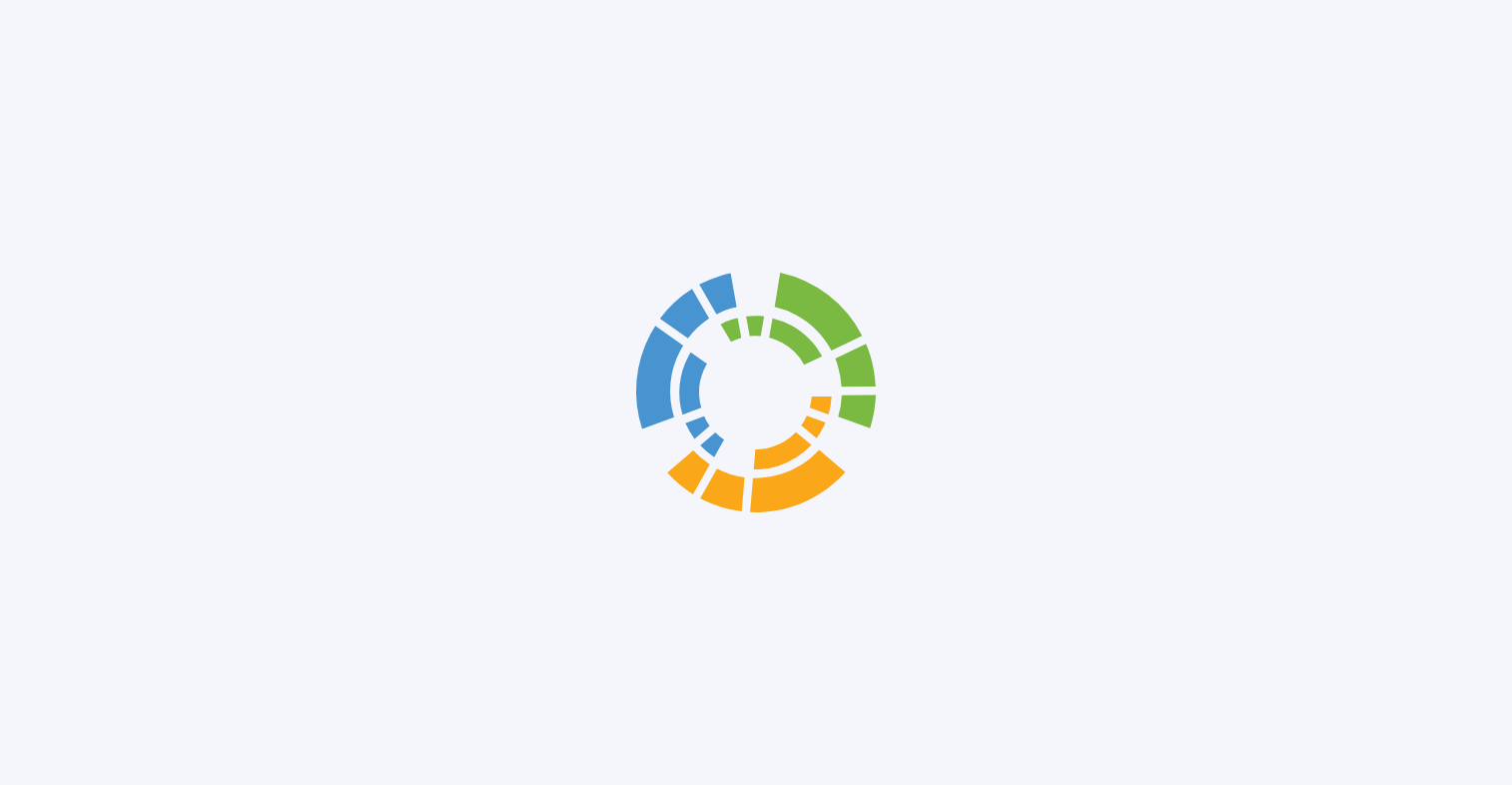 scroll, scrollTop: 0, scrollLeft: 0, axis: both 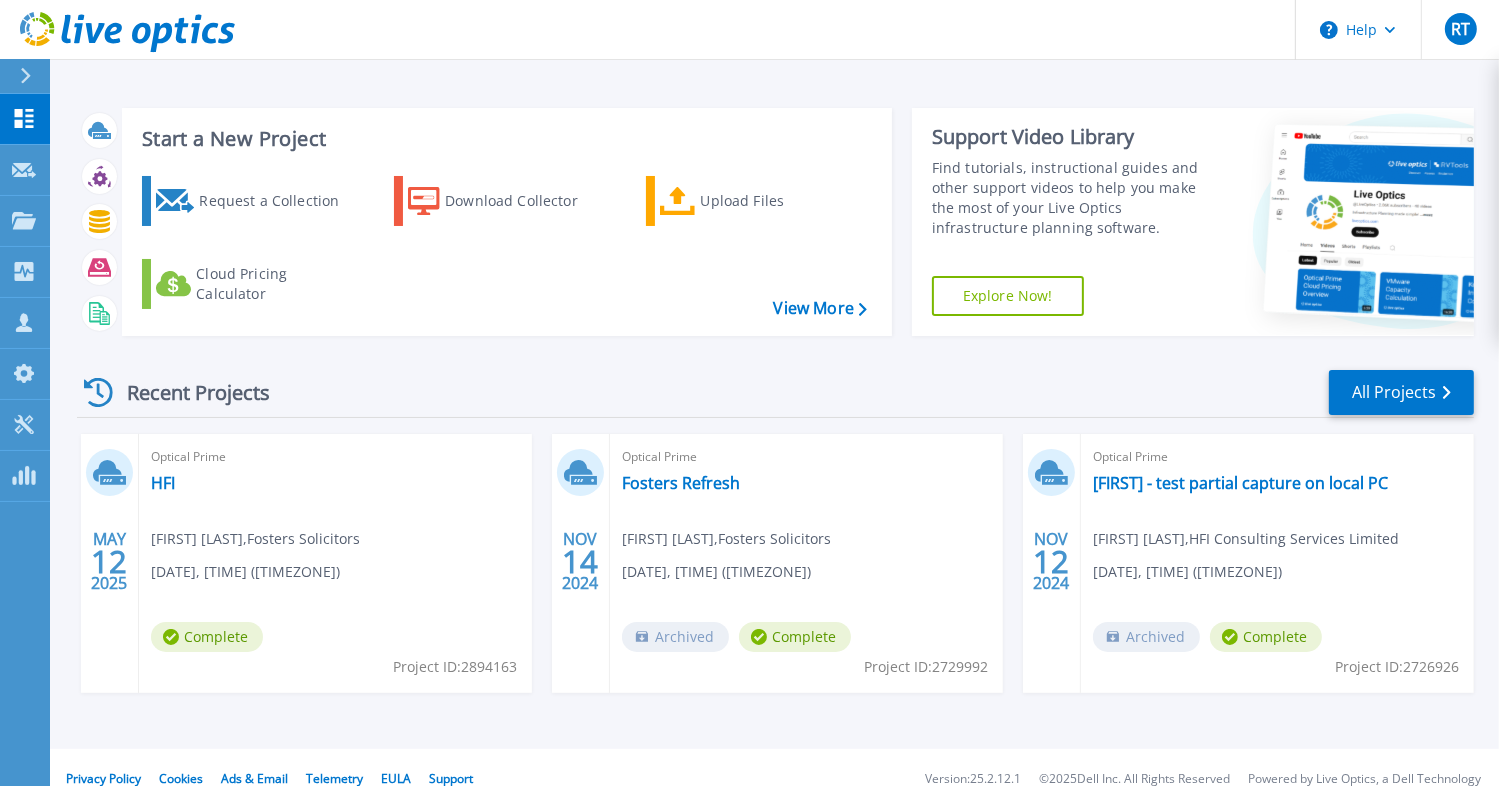 click on "Explore Now!" at bounding box center [1008, 296] 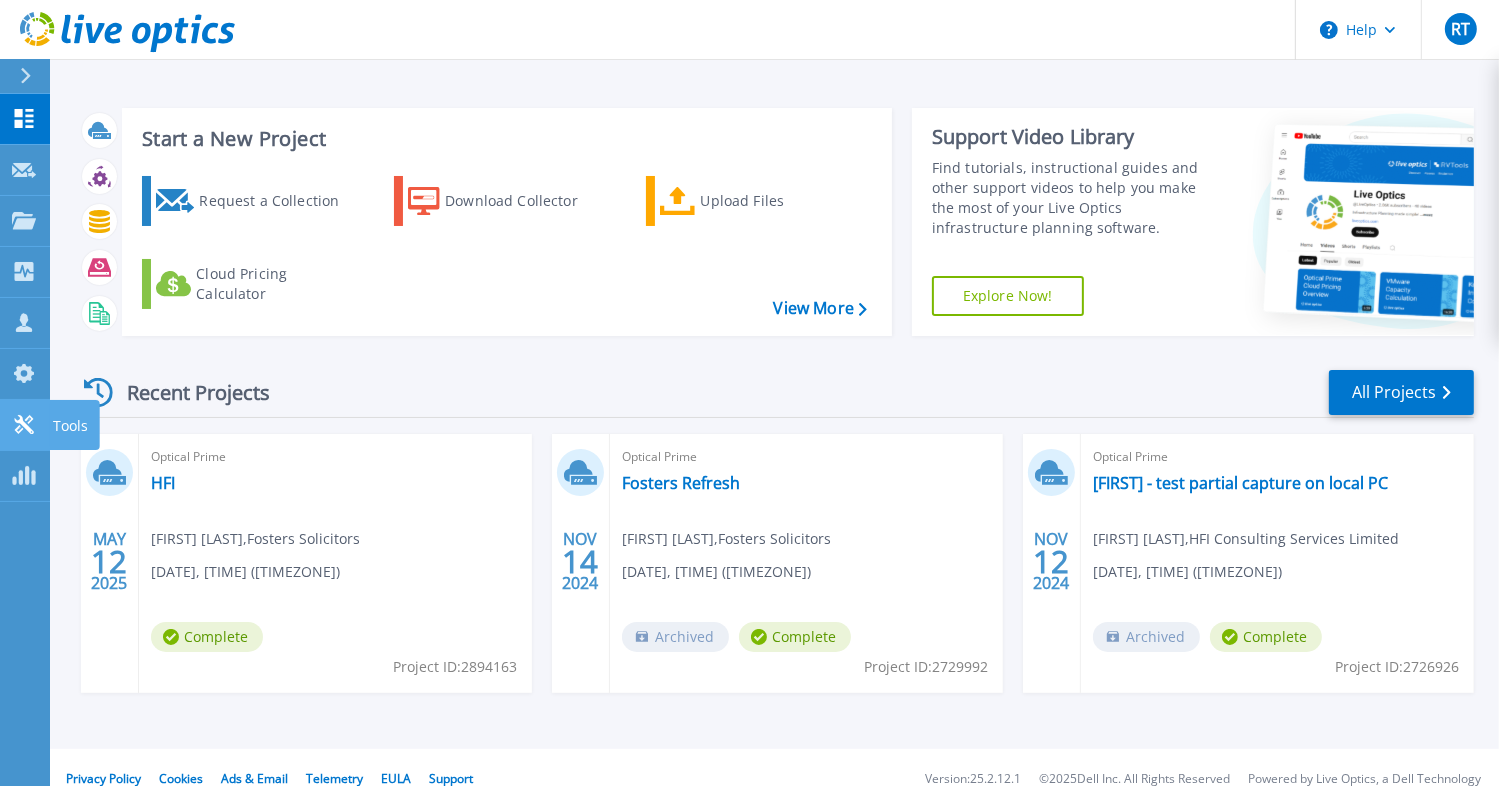 click 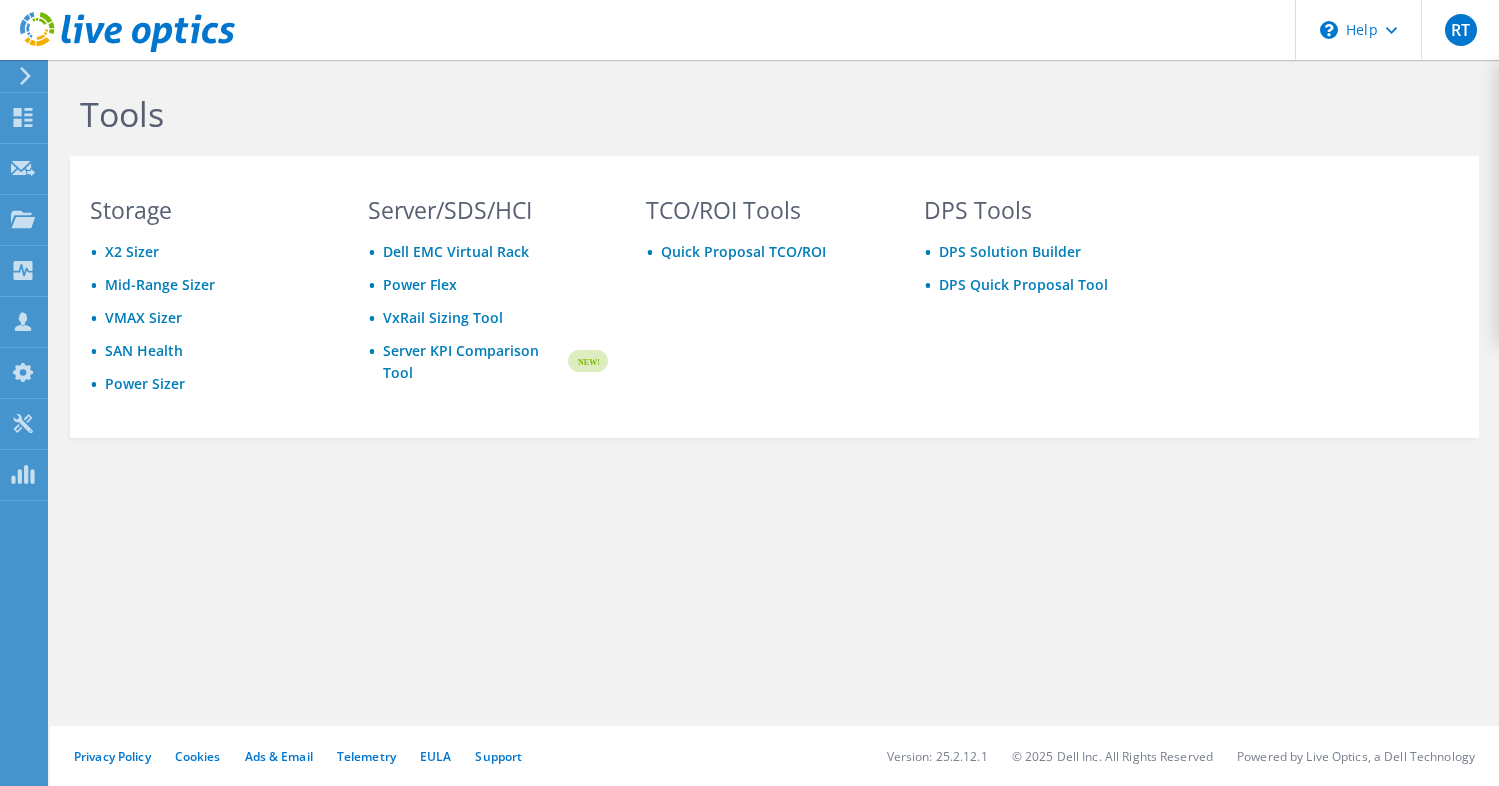 scroll, scrollTop: 0, scrollLeft: 0, axis: both 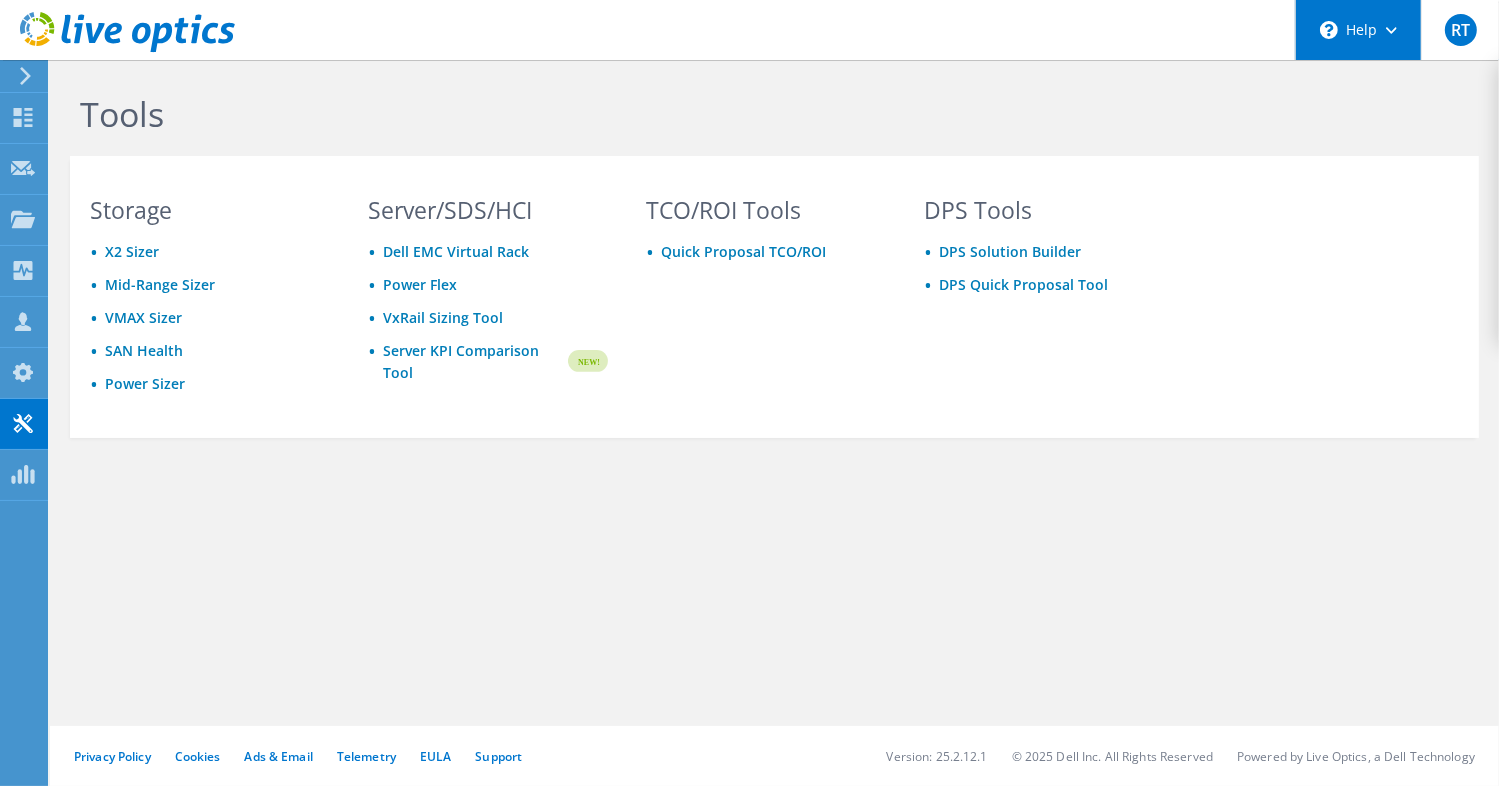 click on "\n
Help" at bounding box center [1358, 30] 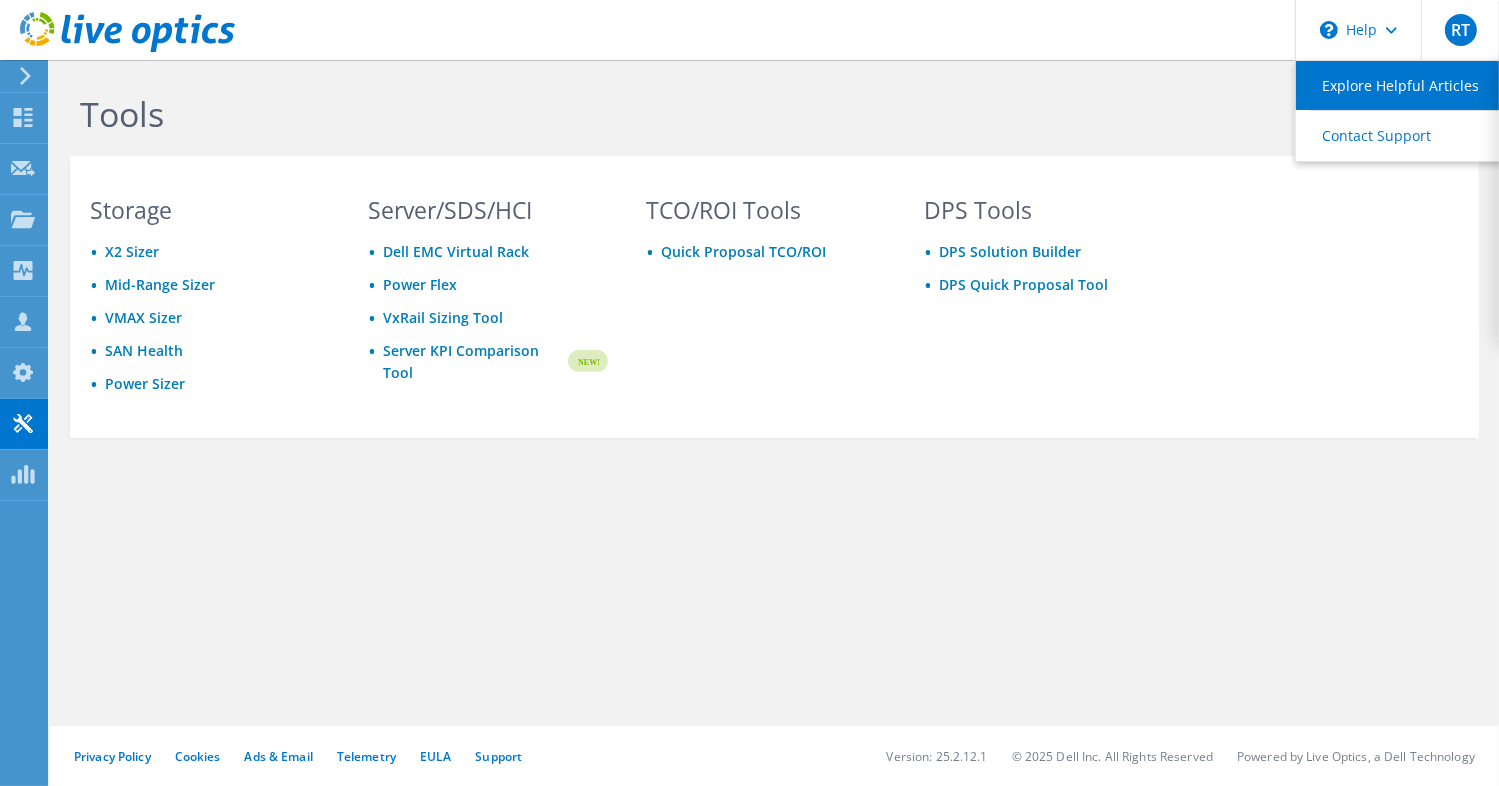 click on "Explore Helpful Articles" at bounding box center [1407, 85] 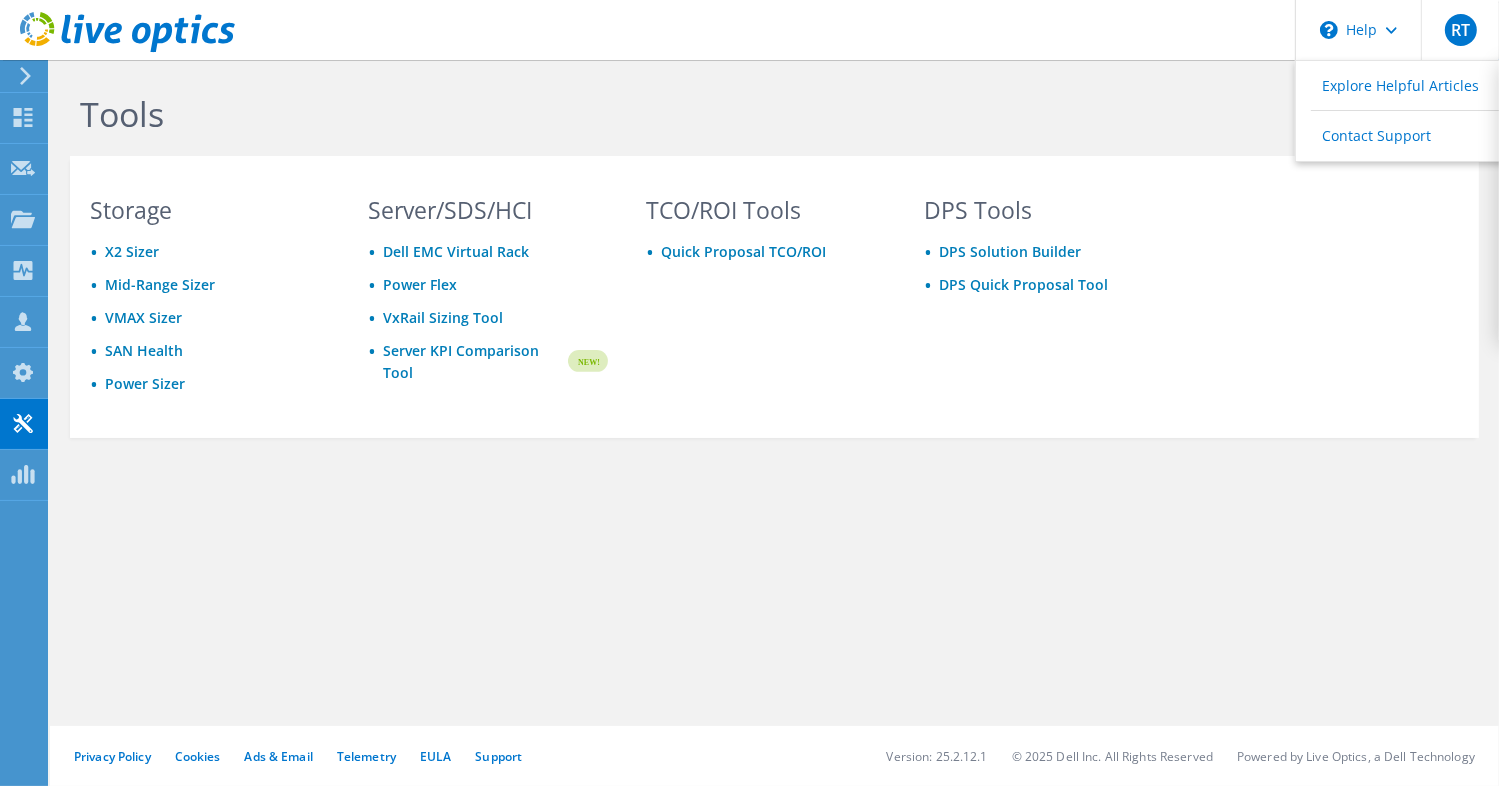 click 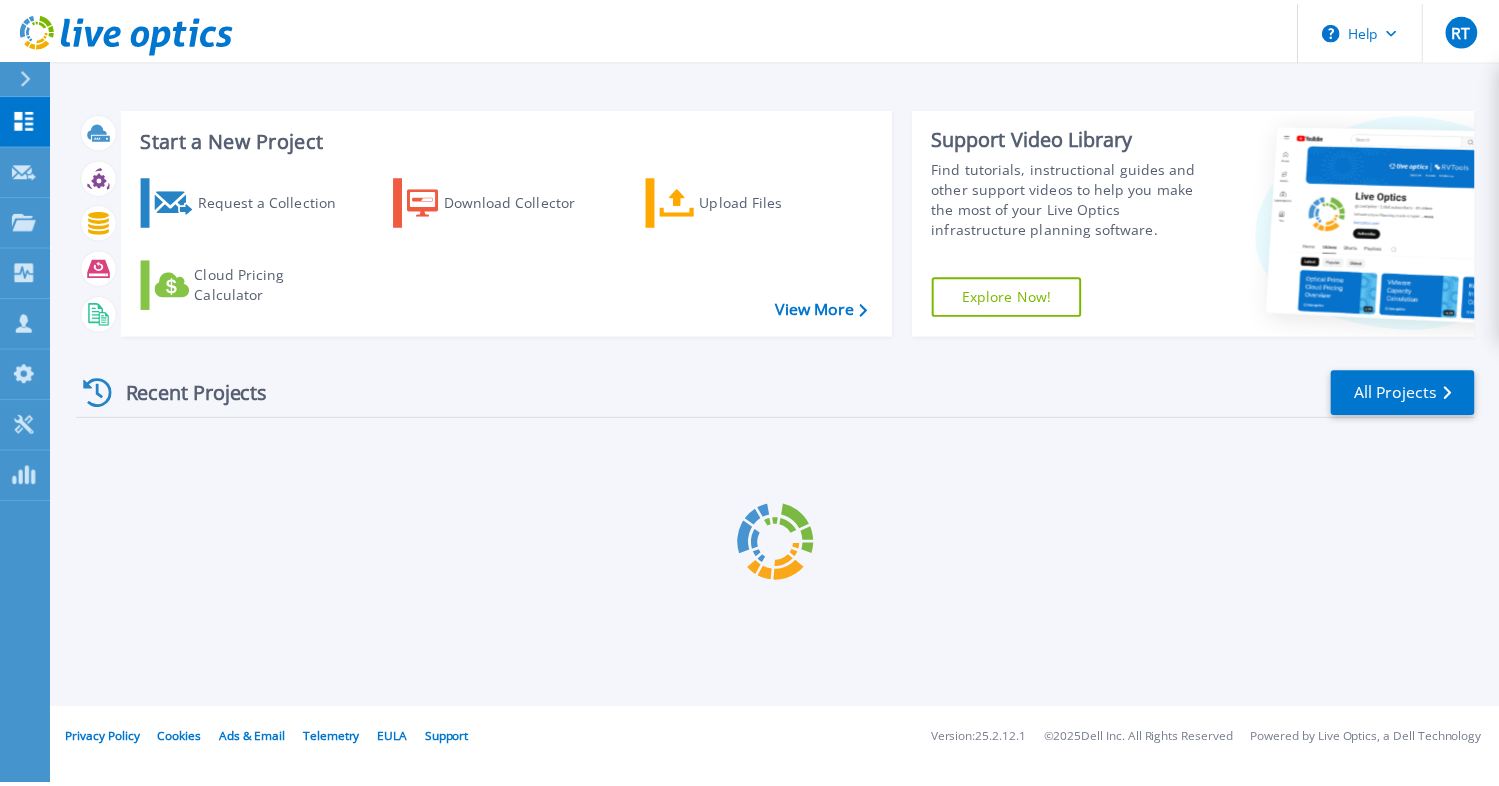 scroll, scrollTop: 0, scrollLeft: 0, axis: both 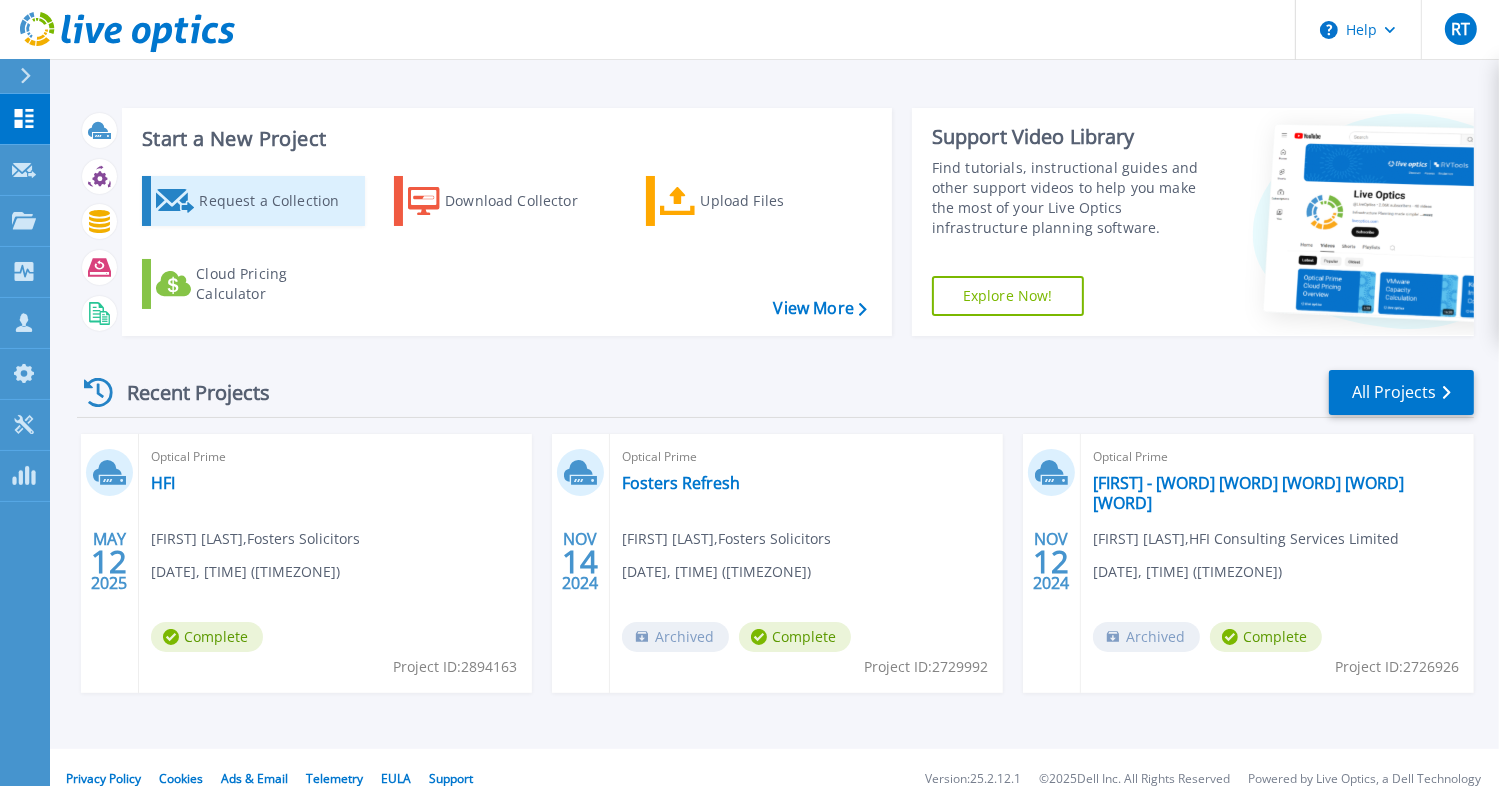 click on "Request a Collection" at bounding box center (279, 201) 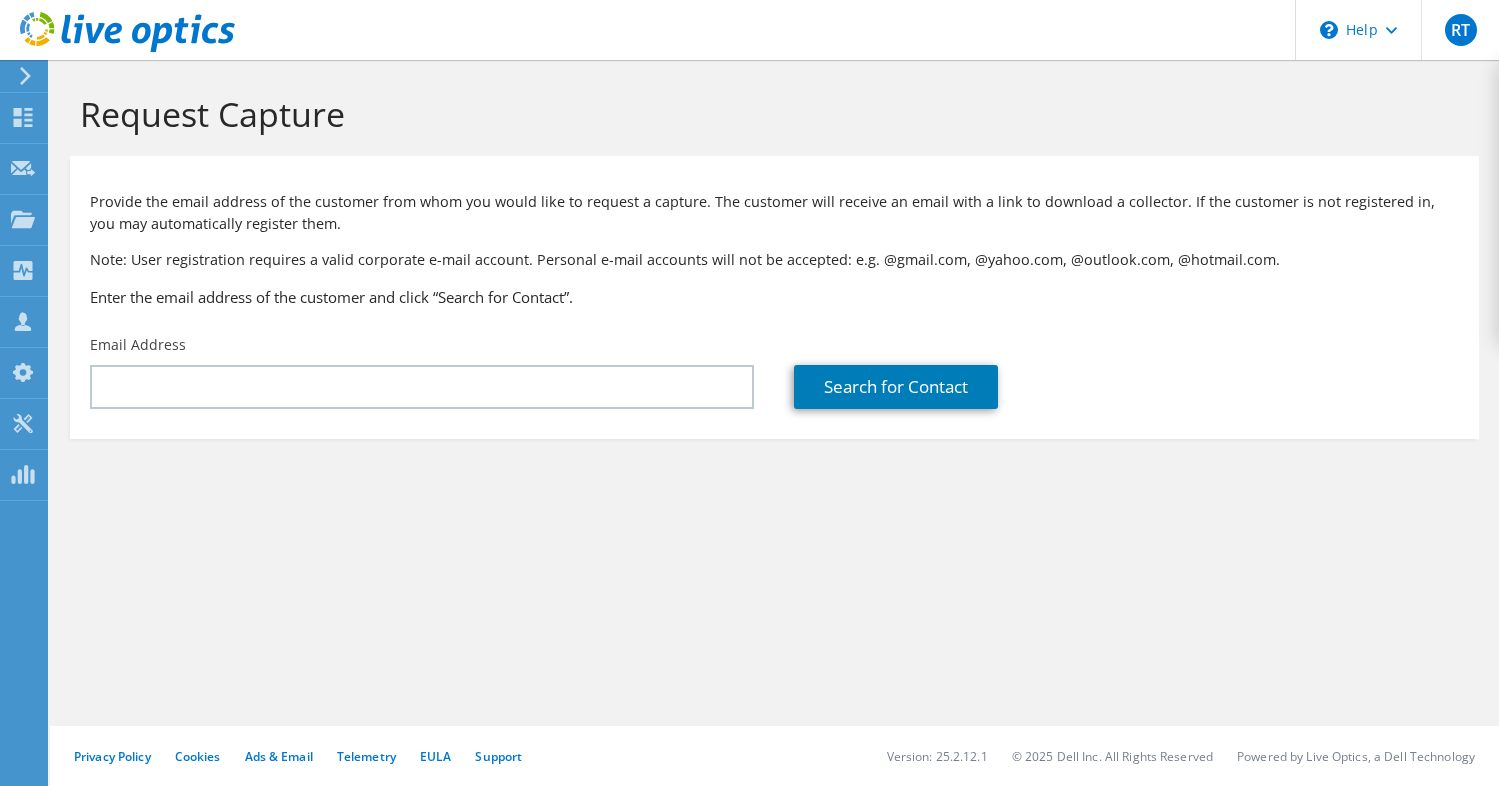 scroll, scrollTop: 0, scrollLeft: 0, axis: both 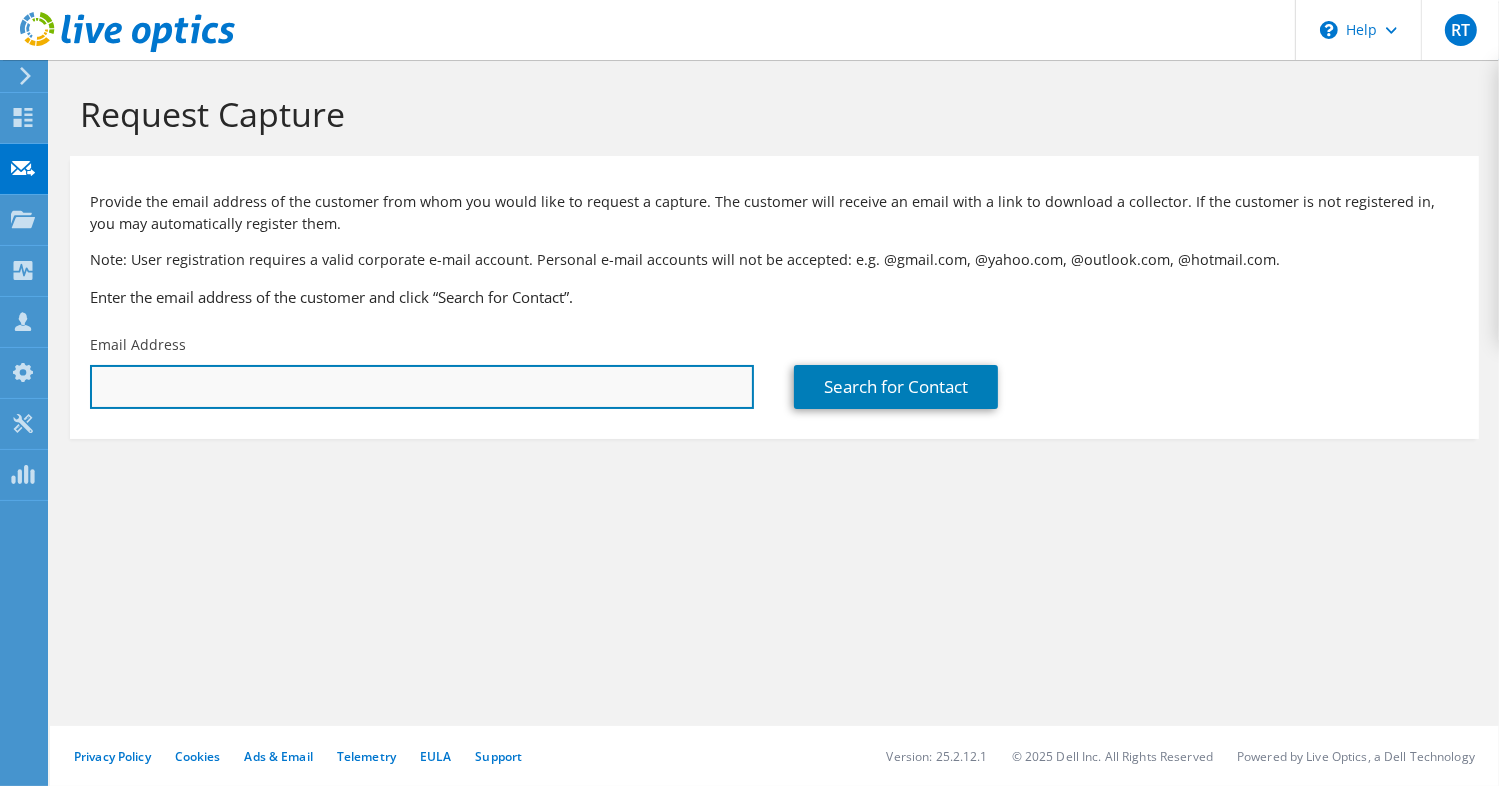 click at bounding box center [422, 387] 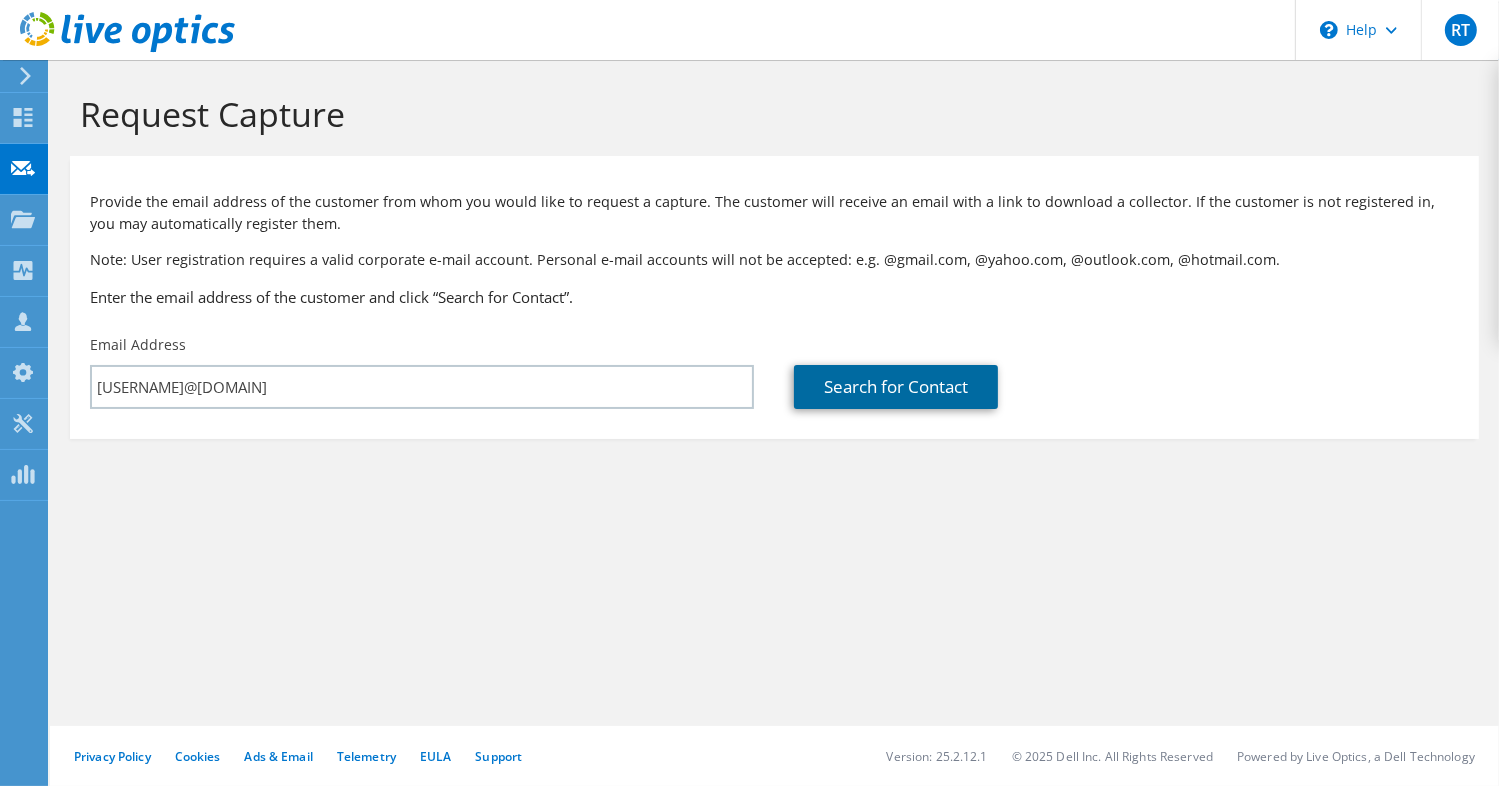 click on "Search for Contact" at bounding box center [896, 387] 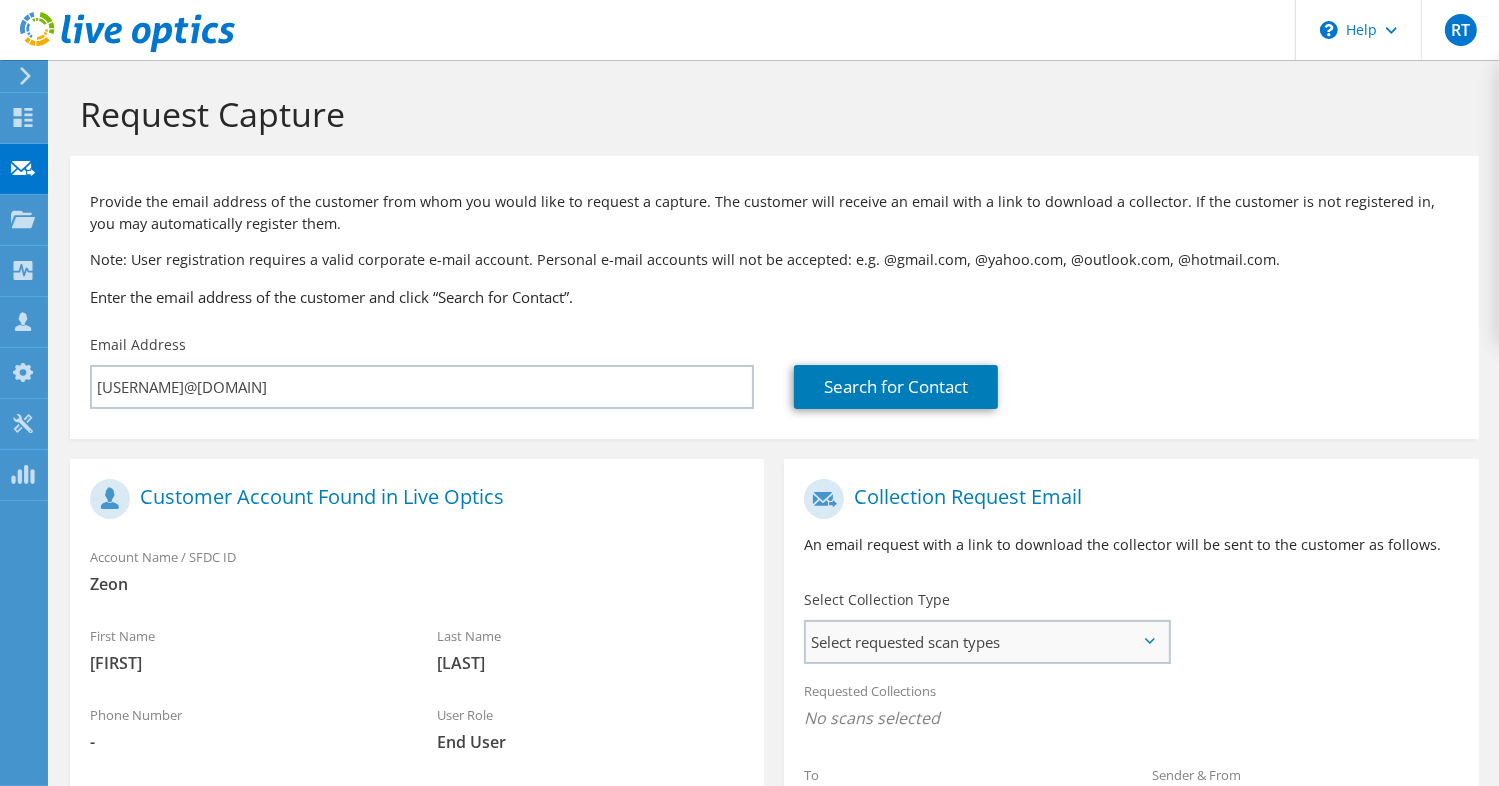 click on "Select requested scan types" at bounding box center (986, 642) 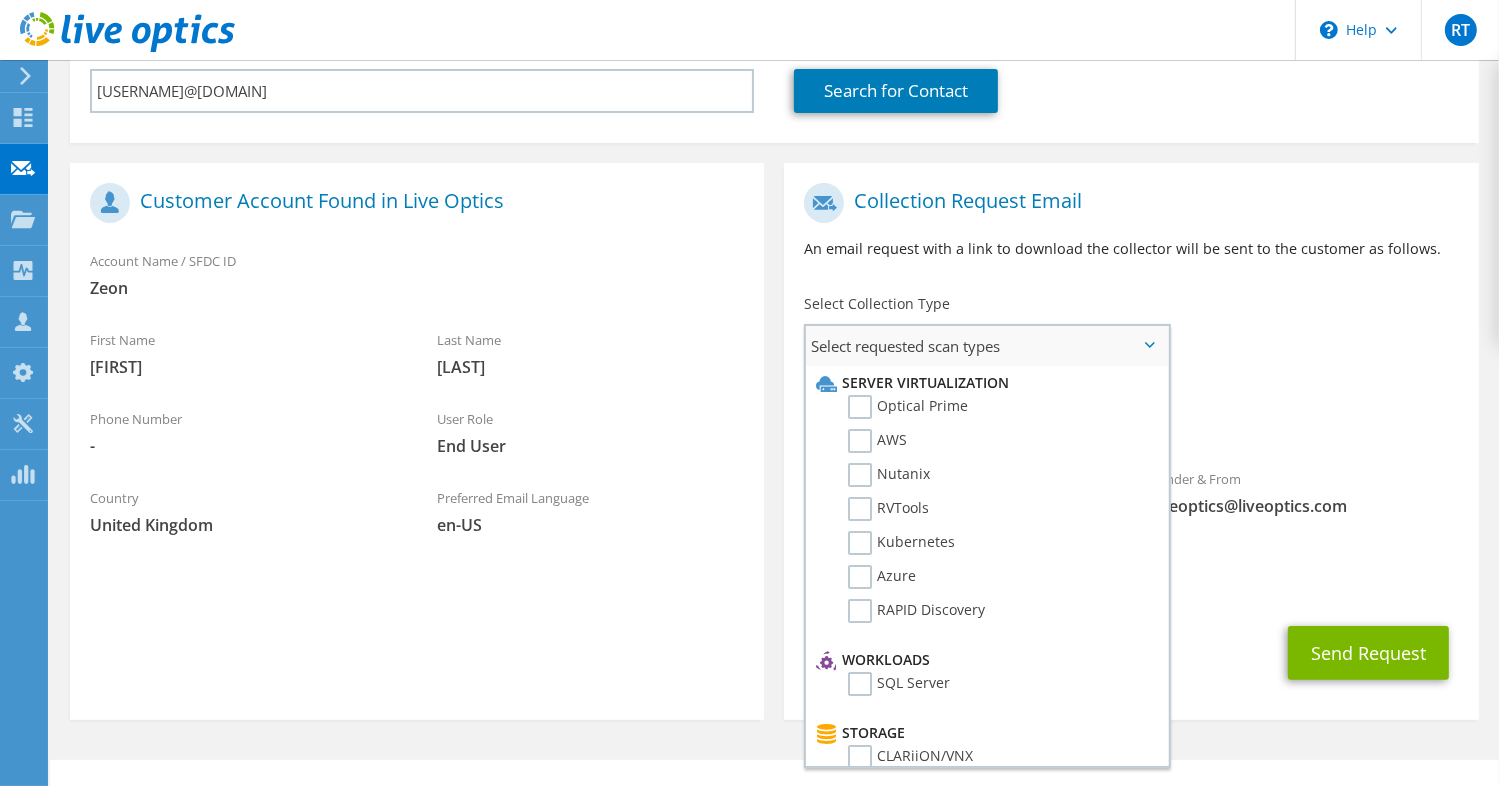 scroll, scrollTop: 300, scrollLeft: 0, axis: vertical 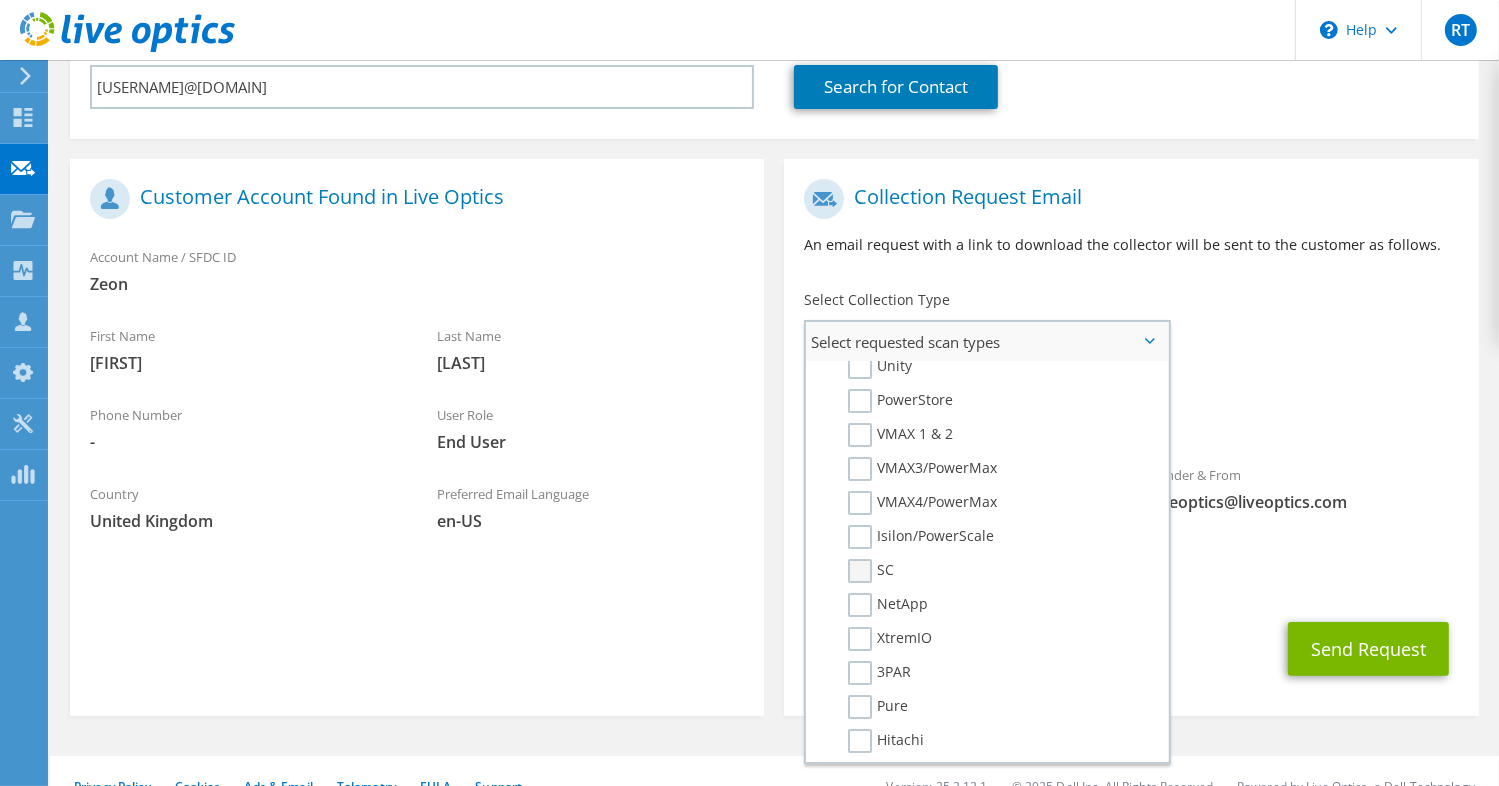 click on "SC" at bounding box center (871, 571) 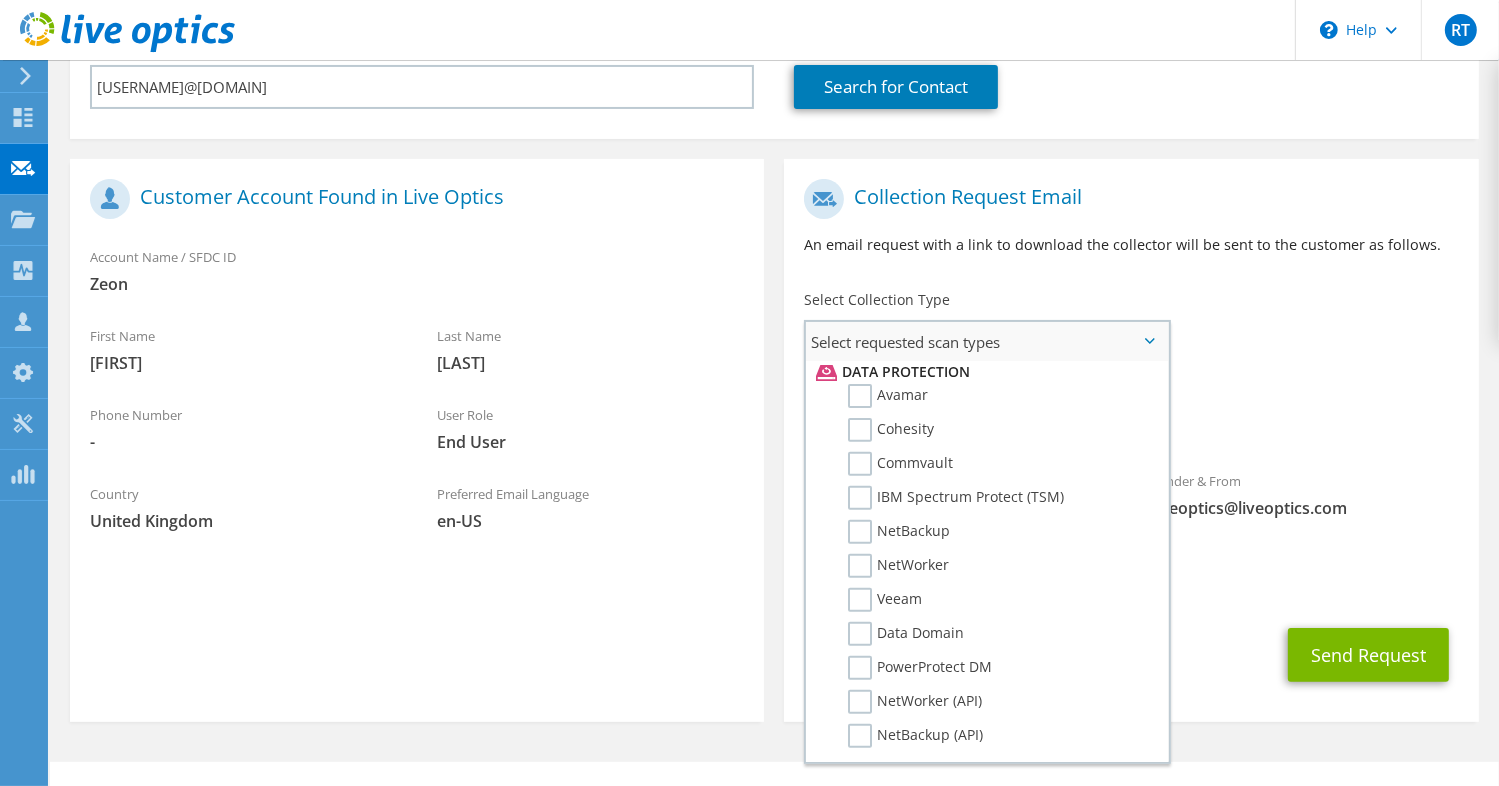 scroll, scrollTop: 924, scrollLeft: 0, axis: vertical 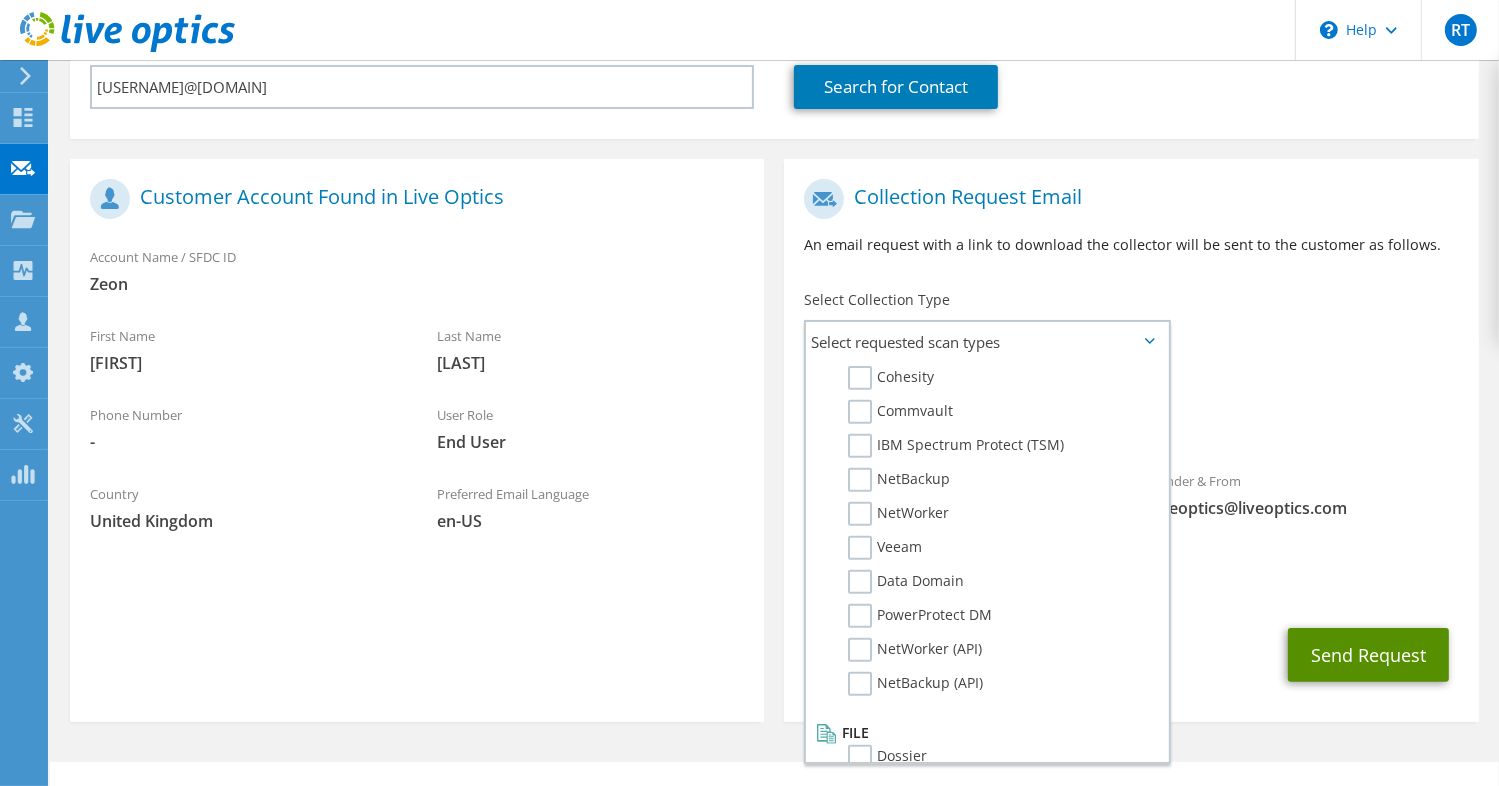 click on "Send Request" at bounding box center [1368, 655] 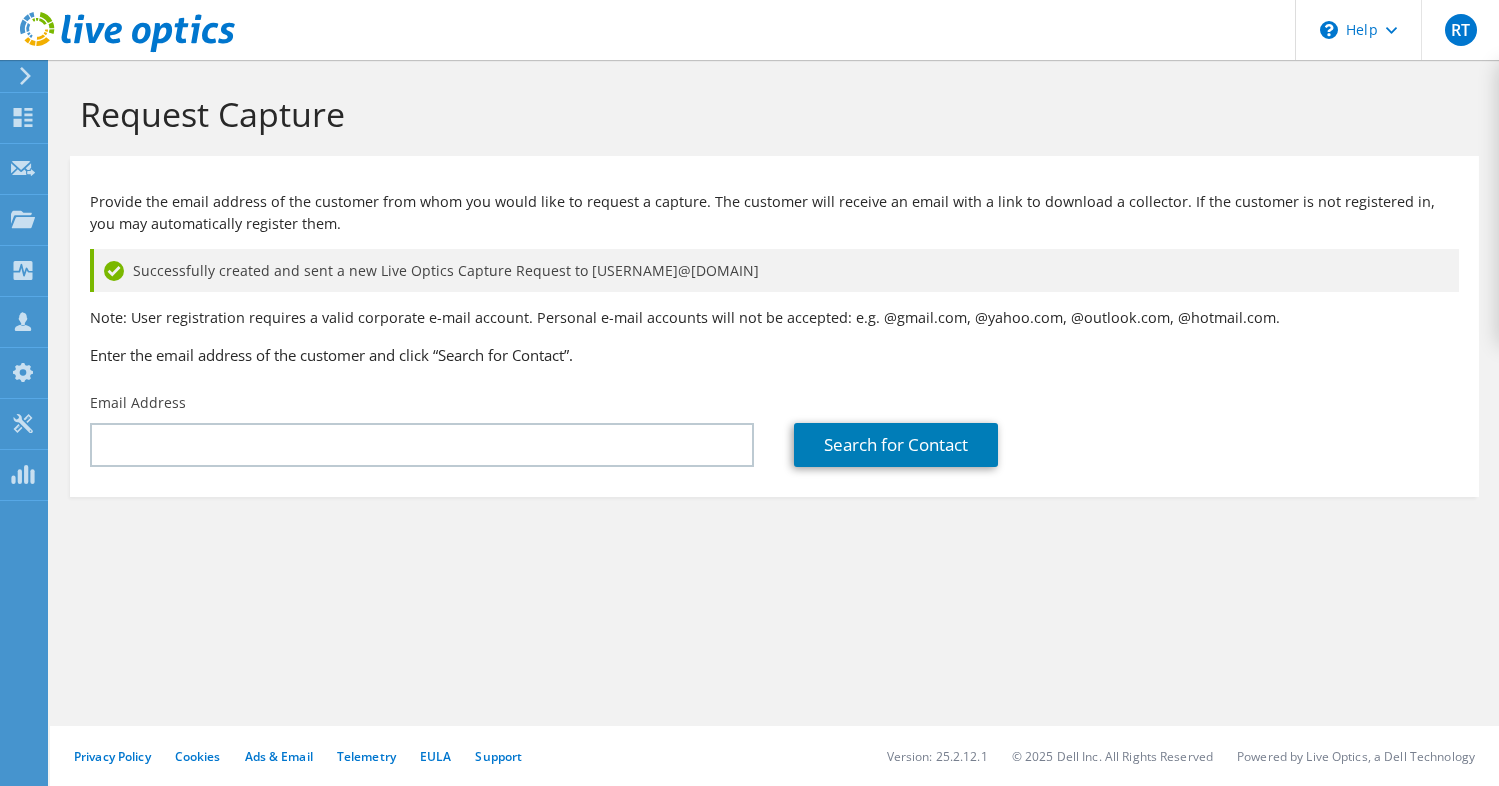 scroll, scrollTop: 0, scrollLeft: 0, axis: both 